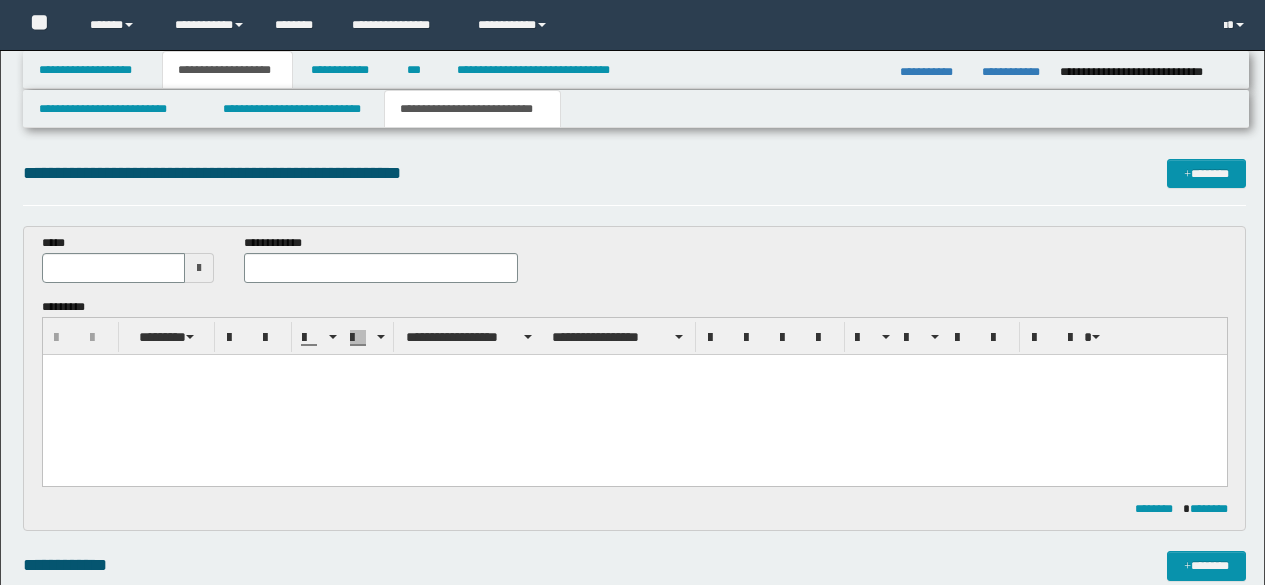 scroll, scrollTop: 600, scrollLeft: 0, axis: vertical 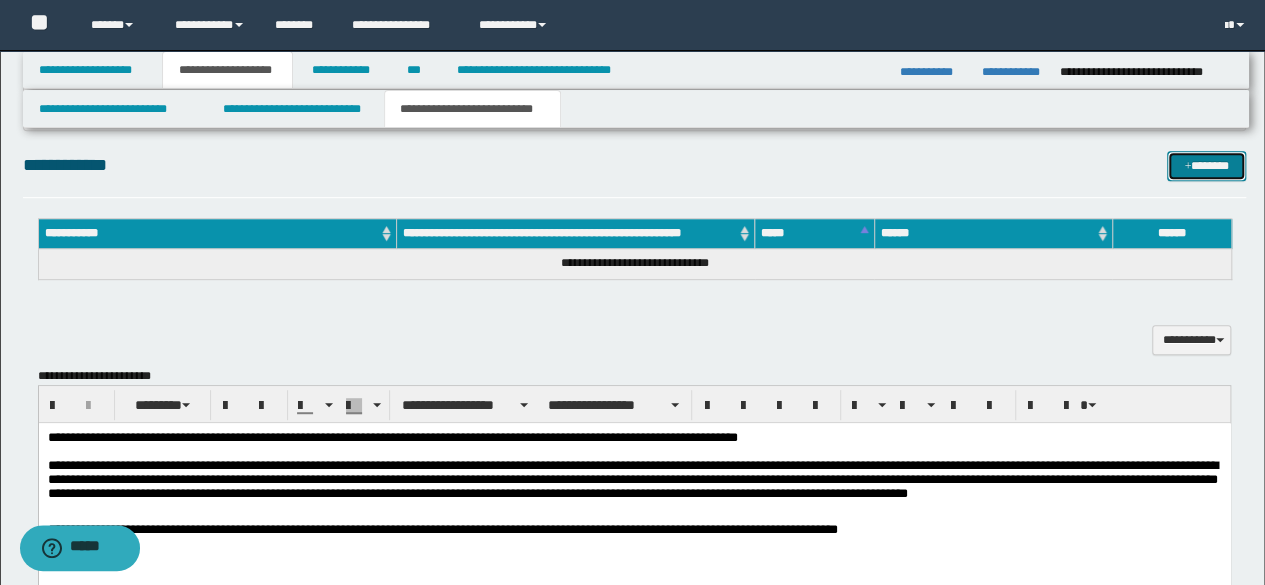 click on "*******" at bounding box center (1206, 165) 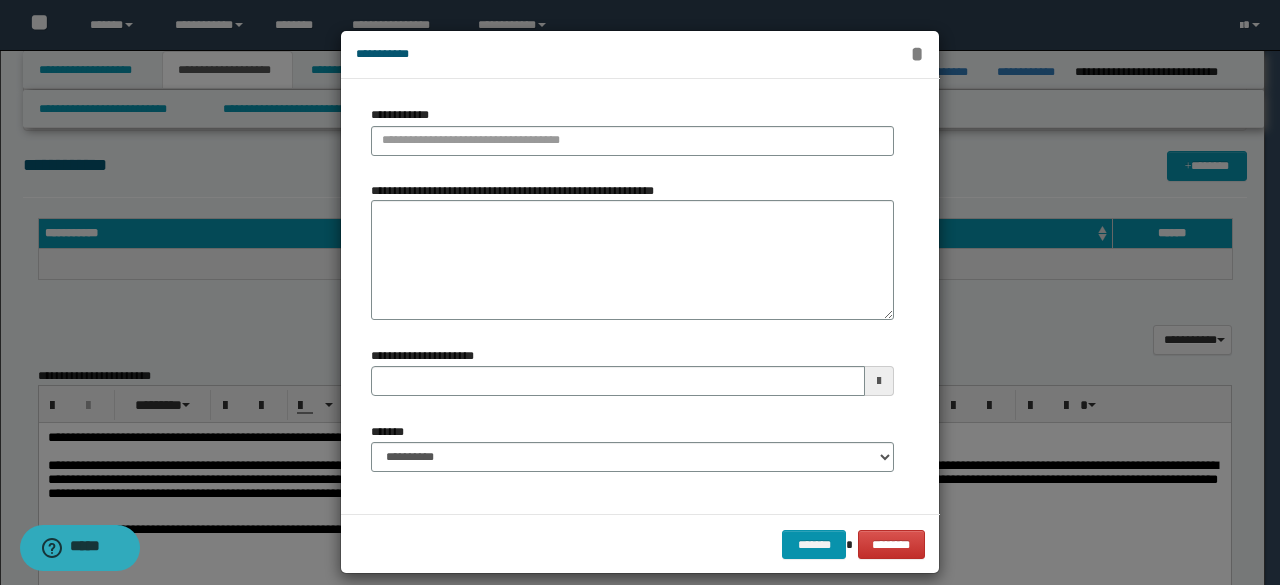 type 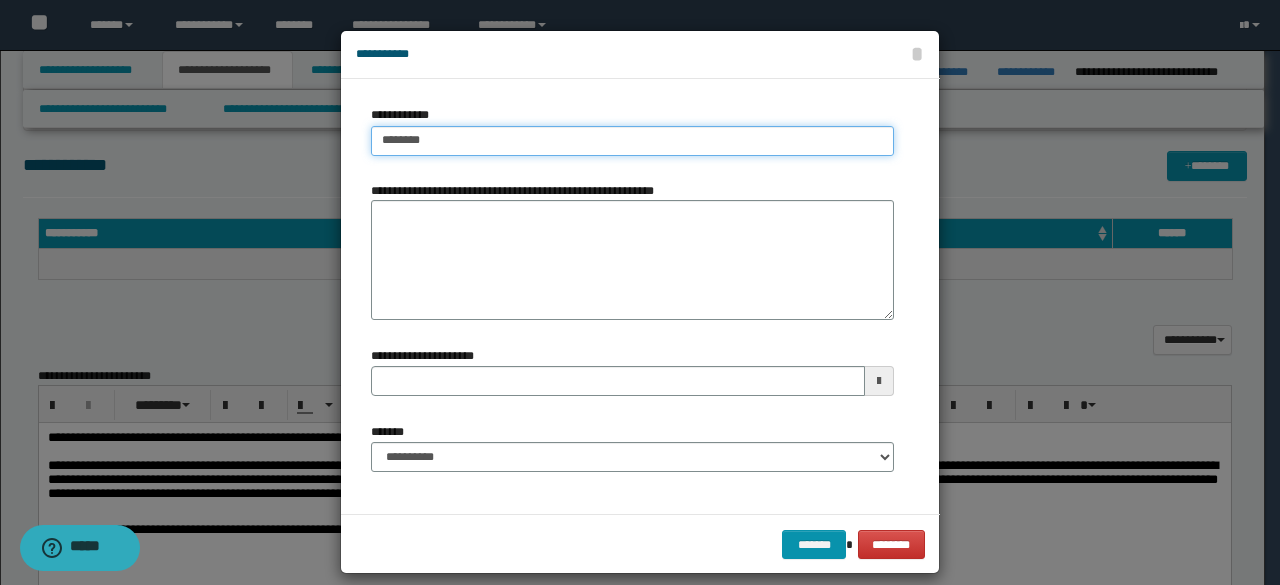 type on "********" 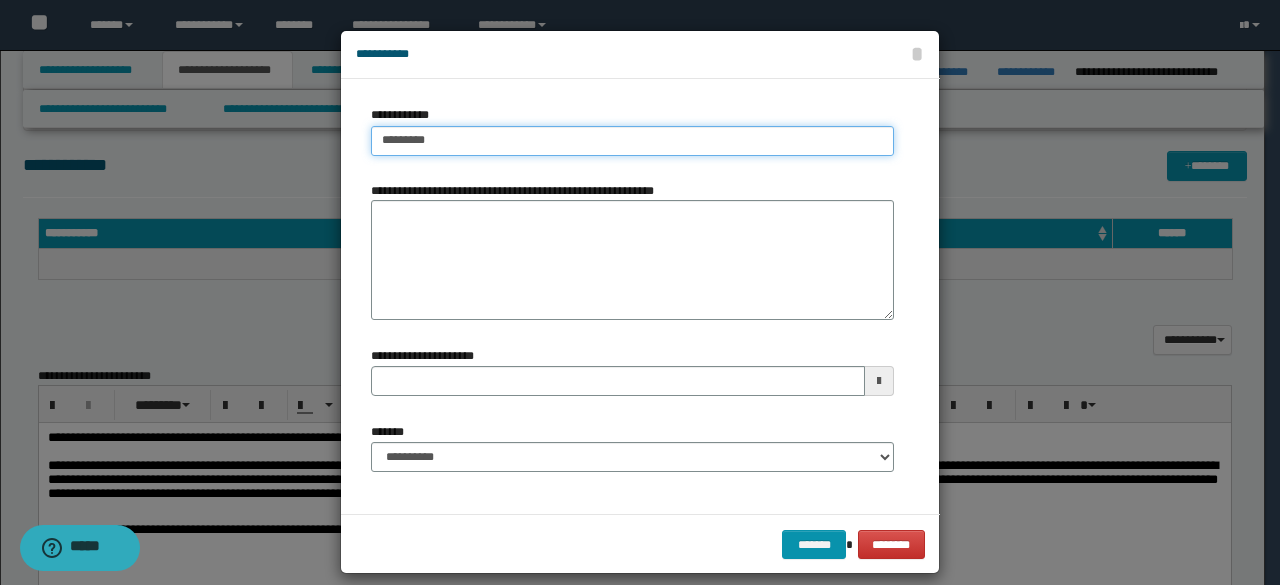 type on "**********" 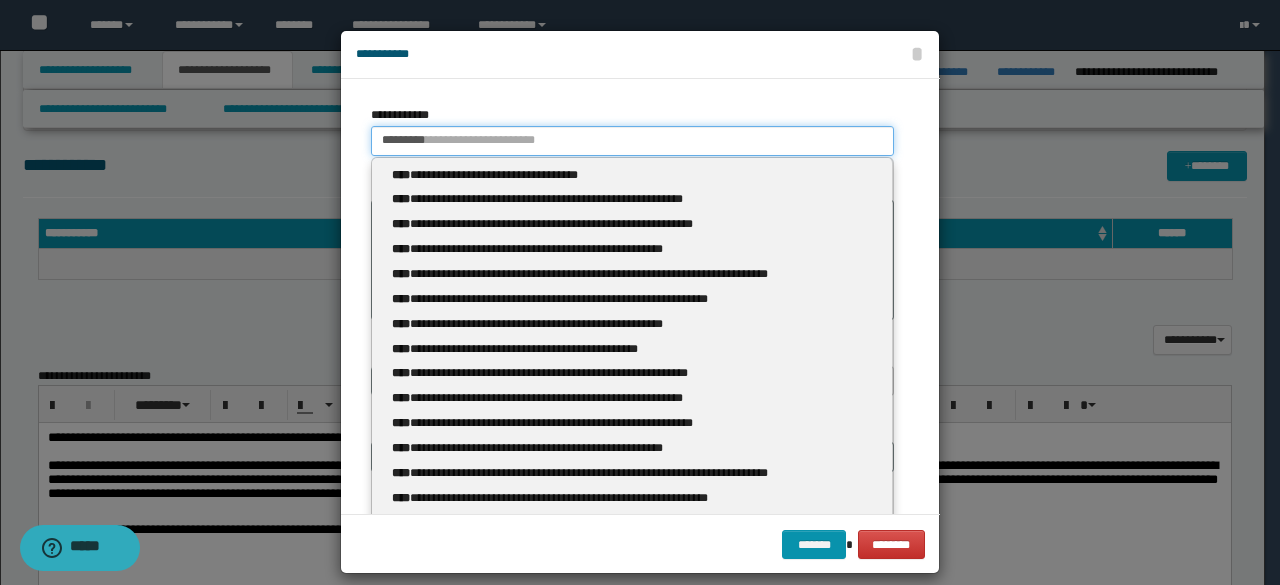type 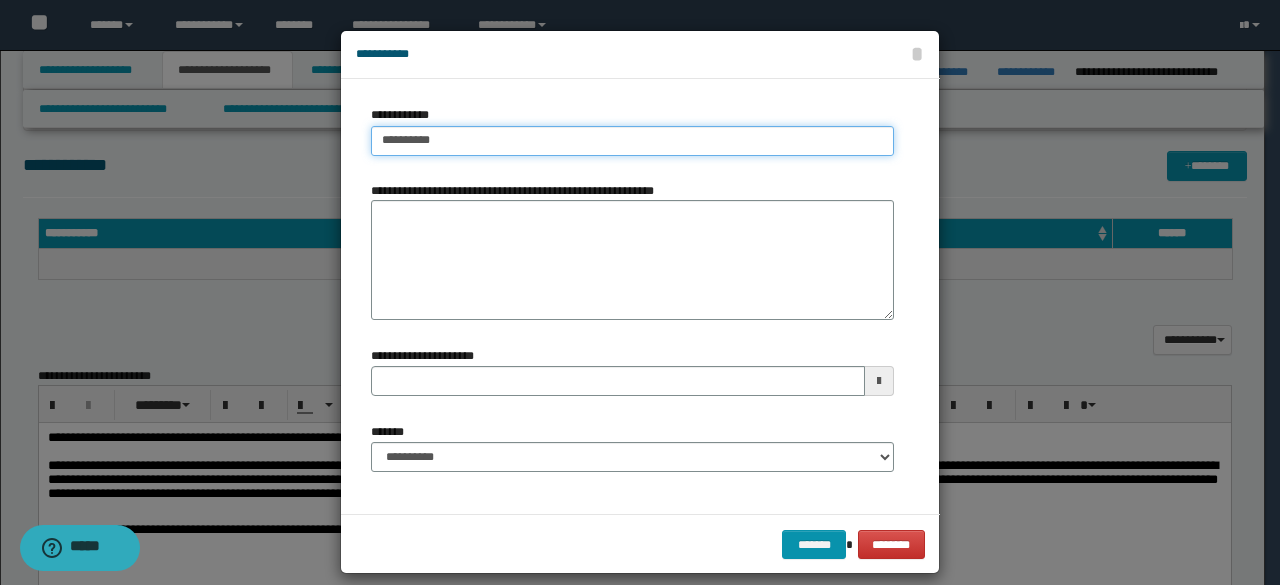 type on "**********" 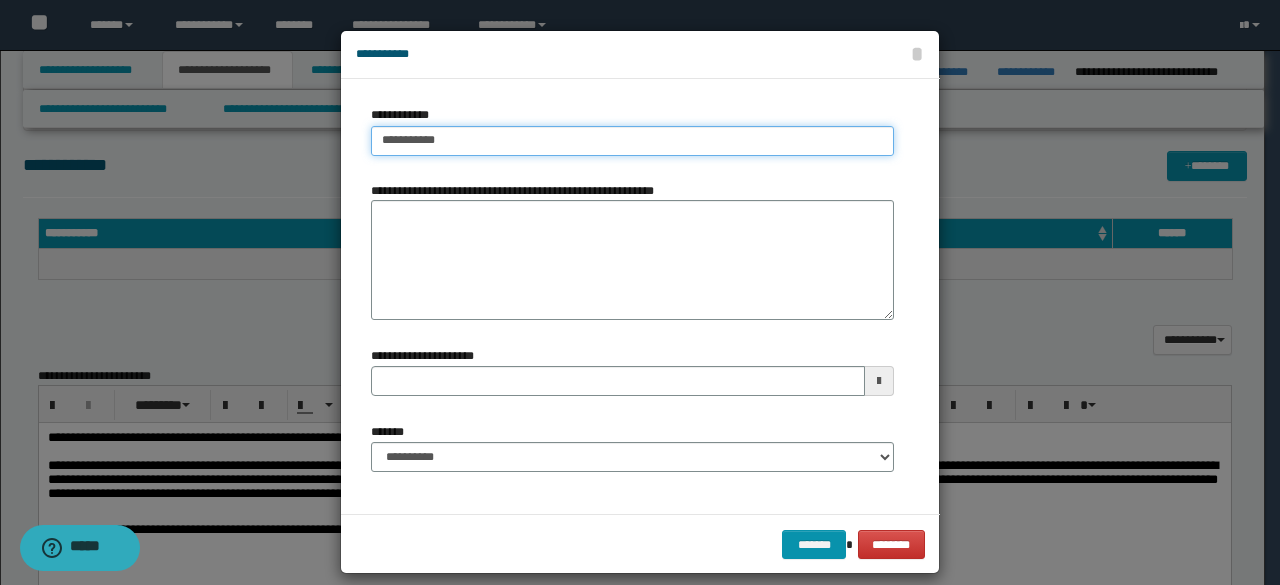 type on "**********" 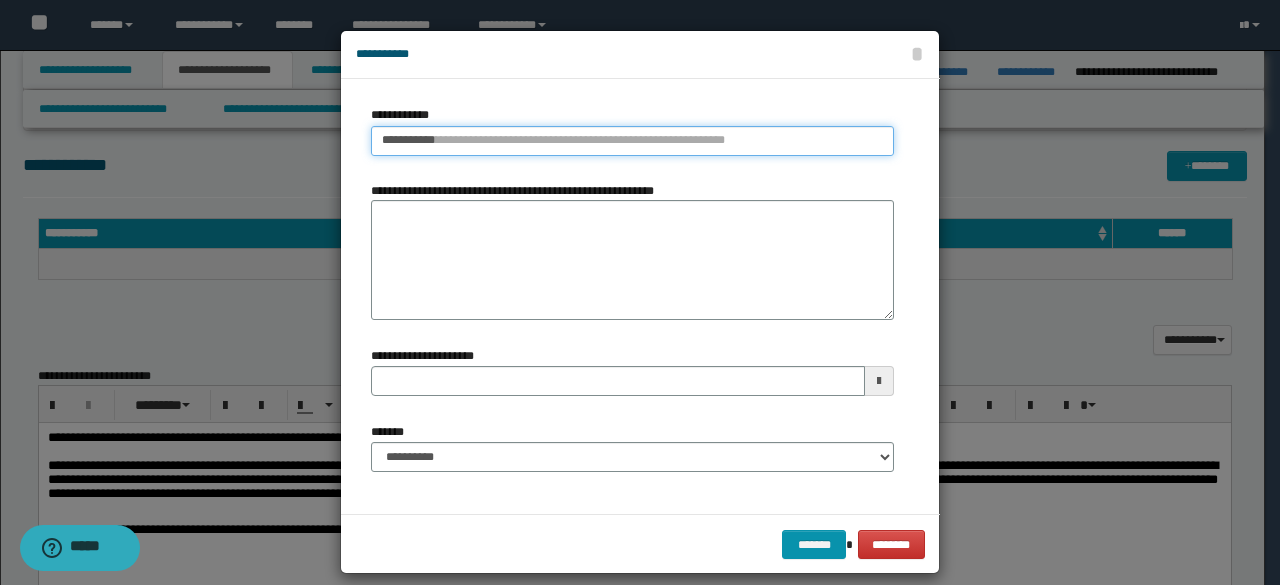 type 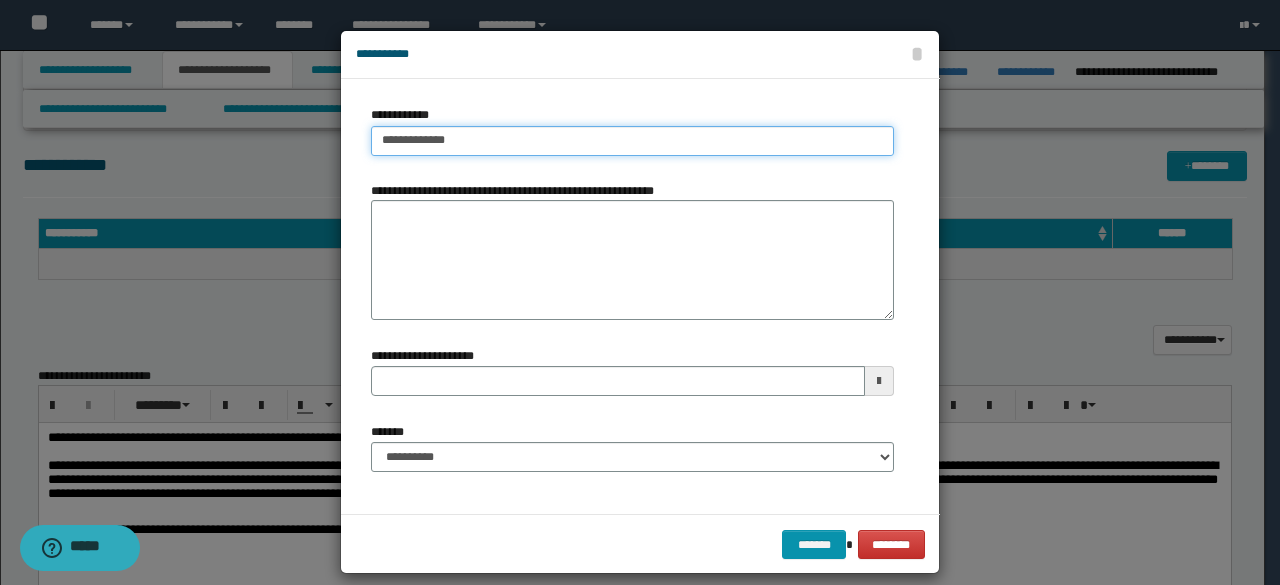 type on "**********" 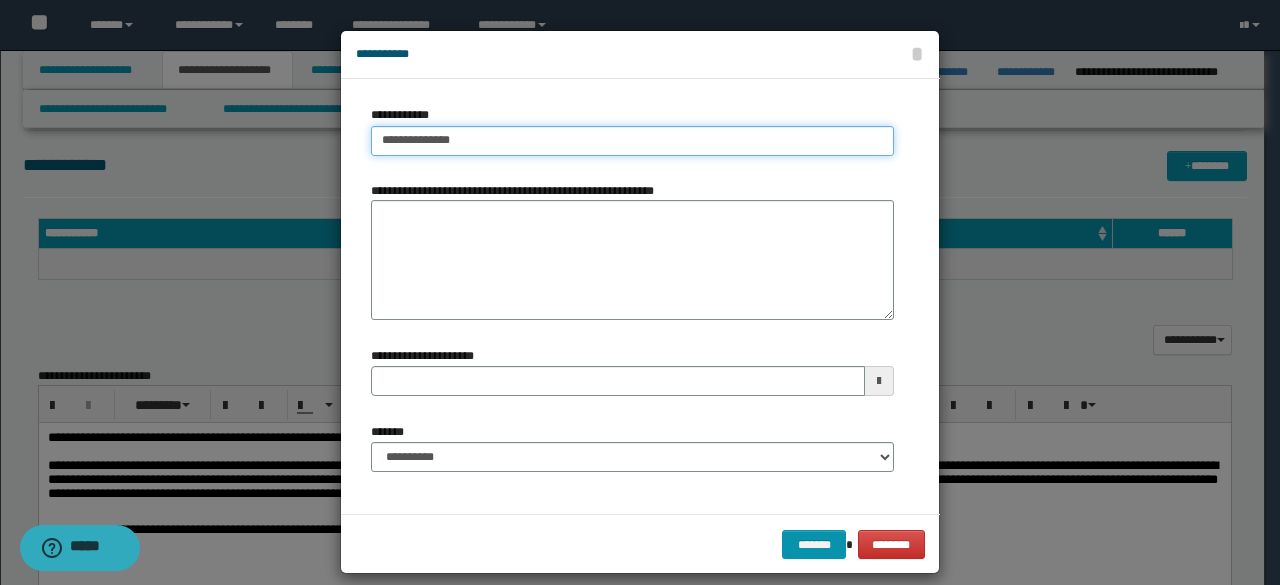 type on "**********" 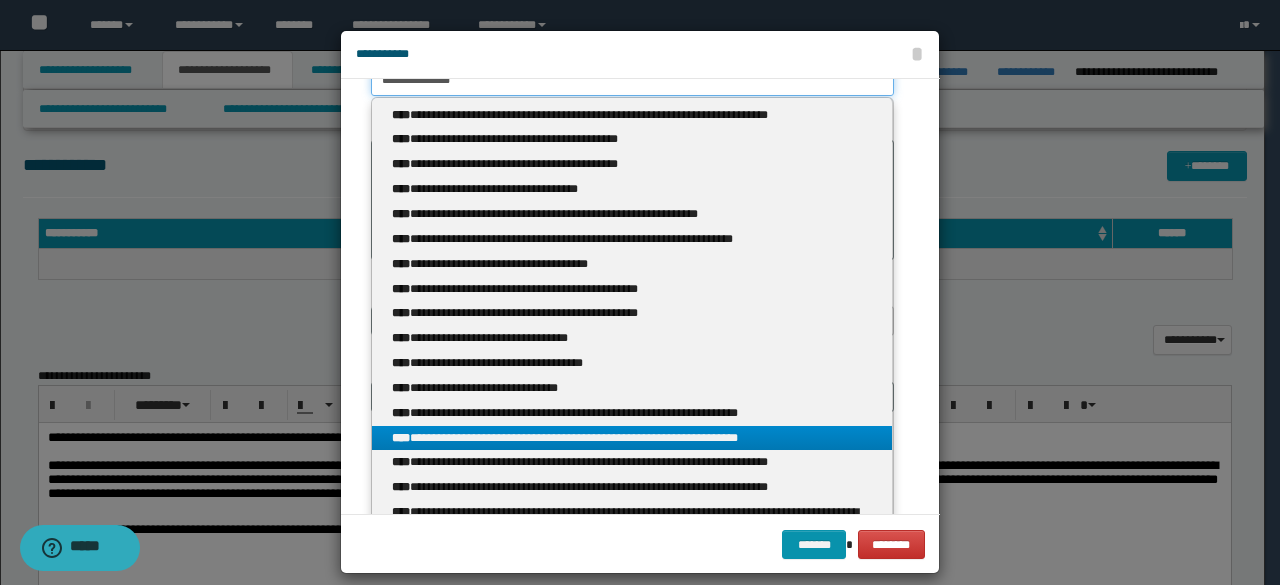 scroll, scrollTop: 100, scrollLeft: 0, axis: vertical 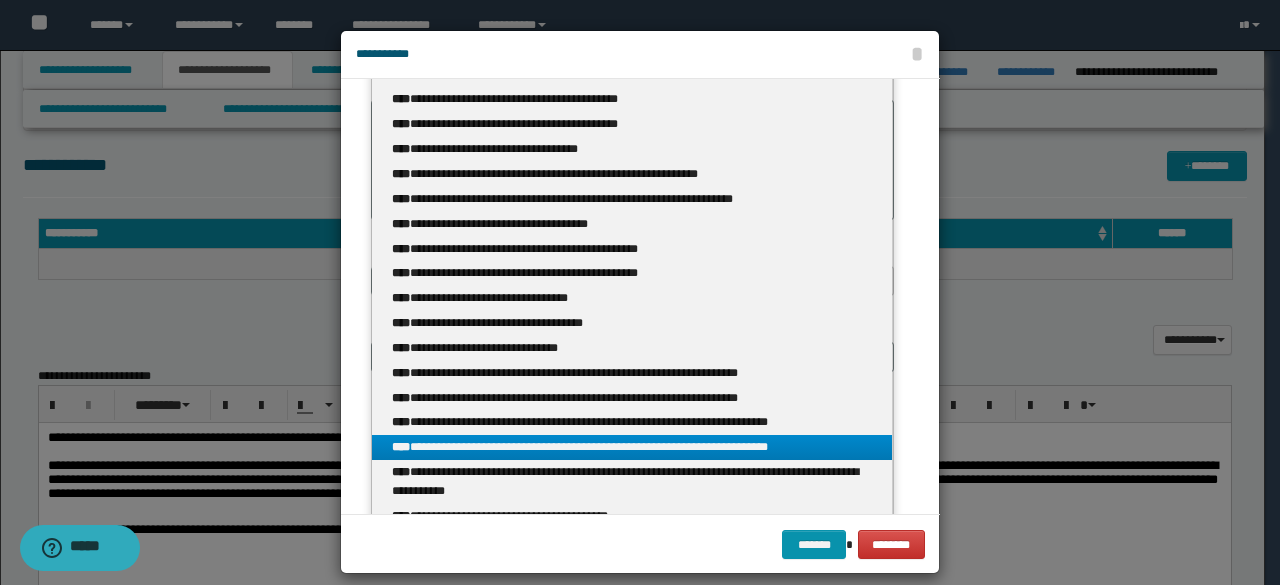 type on "**********" 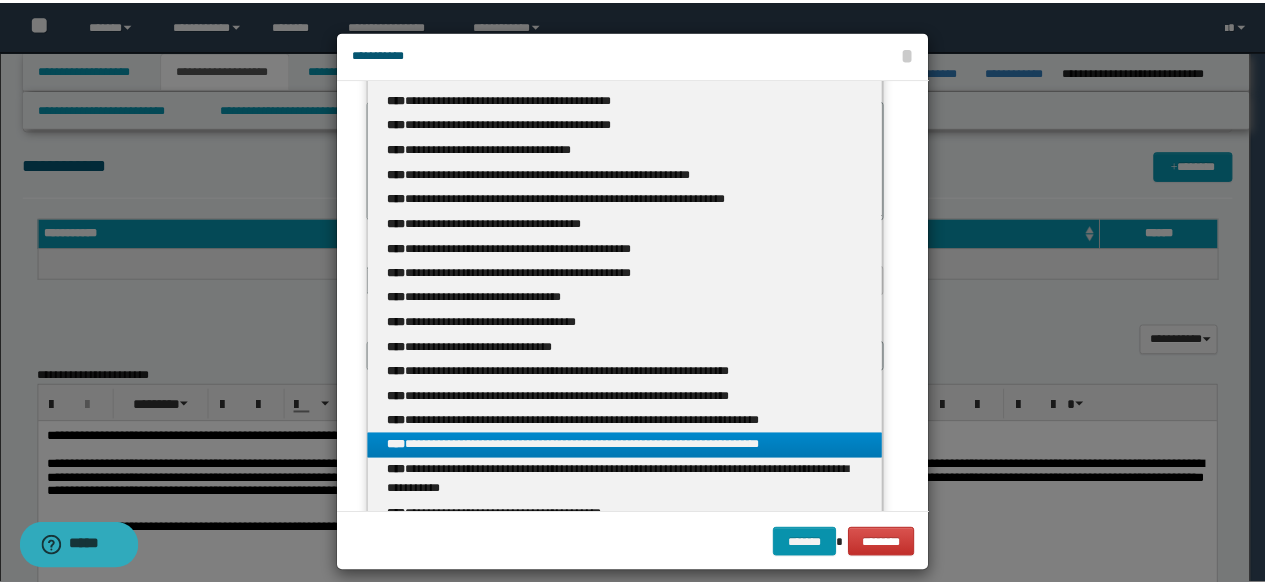 scroll, scrollTop: 0, scrollLeft: 0, axis: both 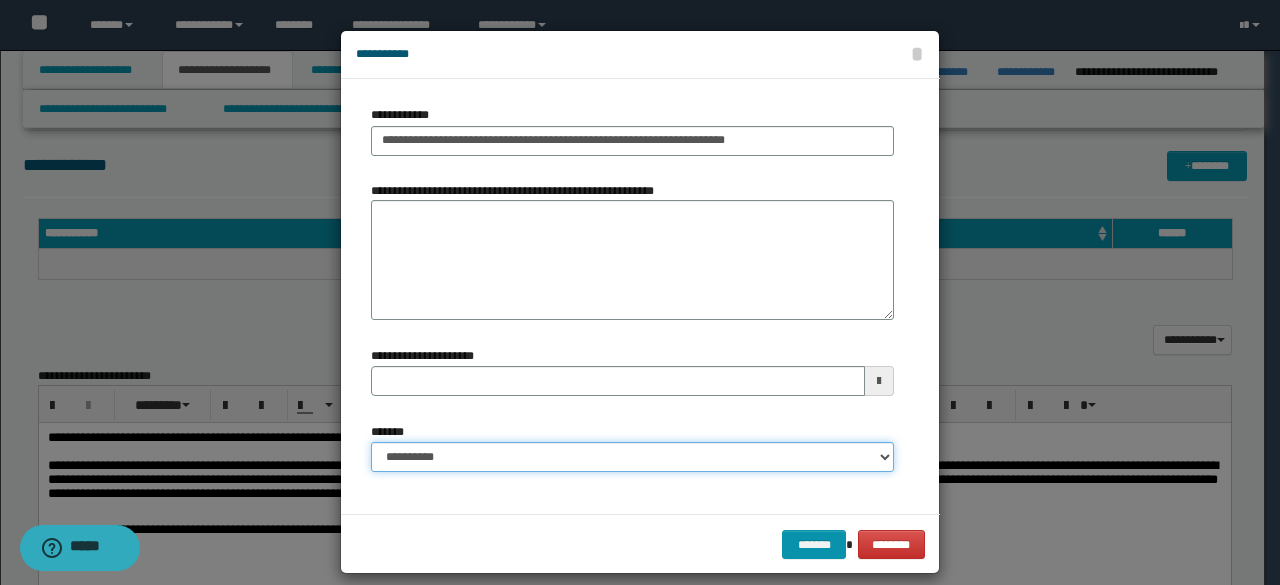 click on "**********" at bounding box center (632, 457) 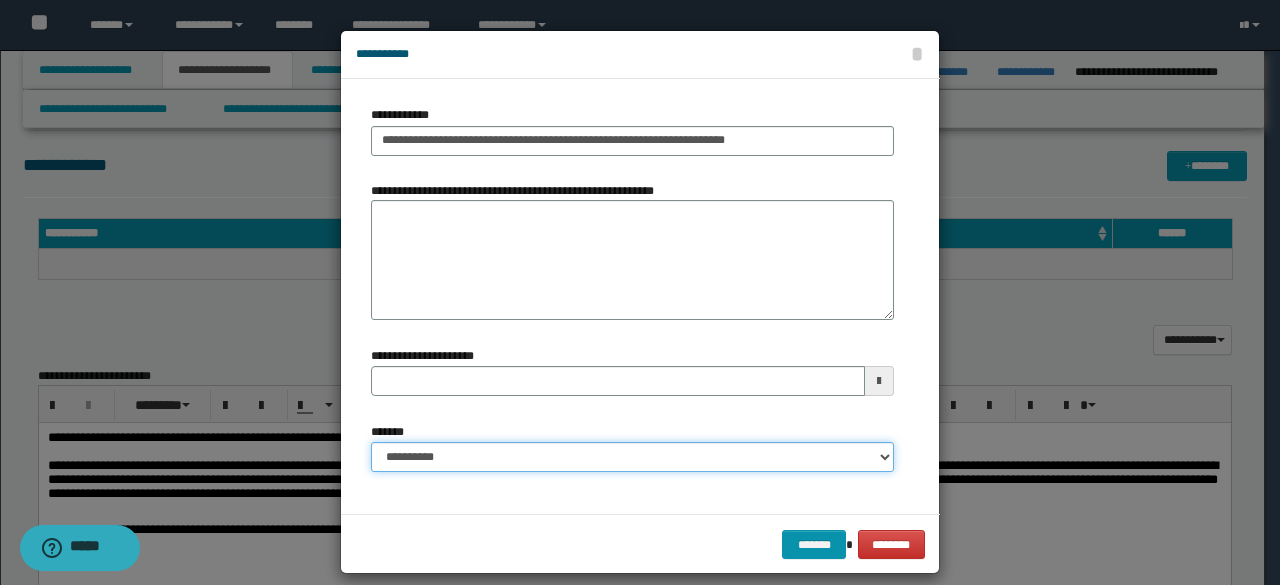select on "*" 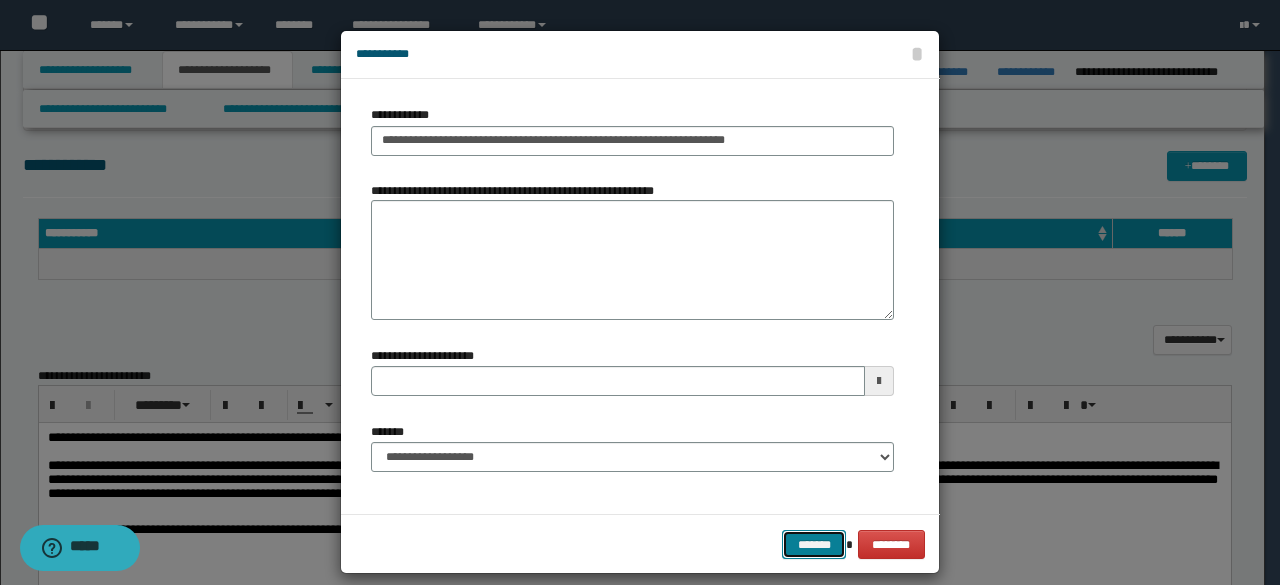 click on "*******" at bounding box center [814, 544] 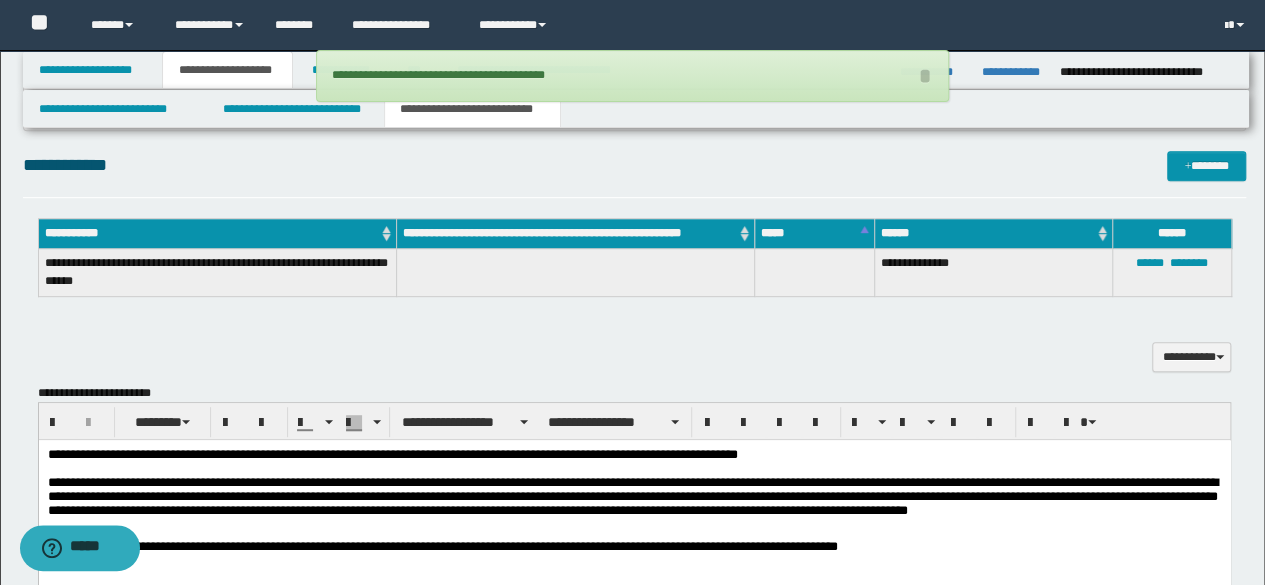 click on "**********" at bounding box center (635, 174) 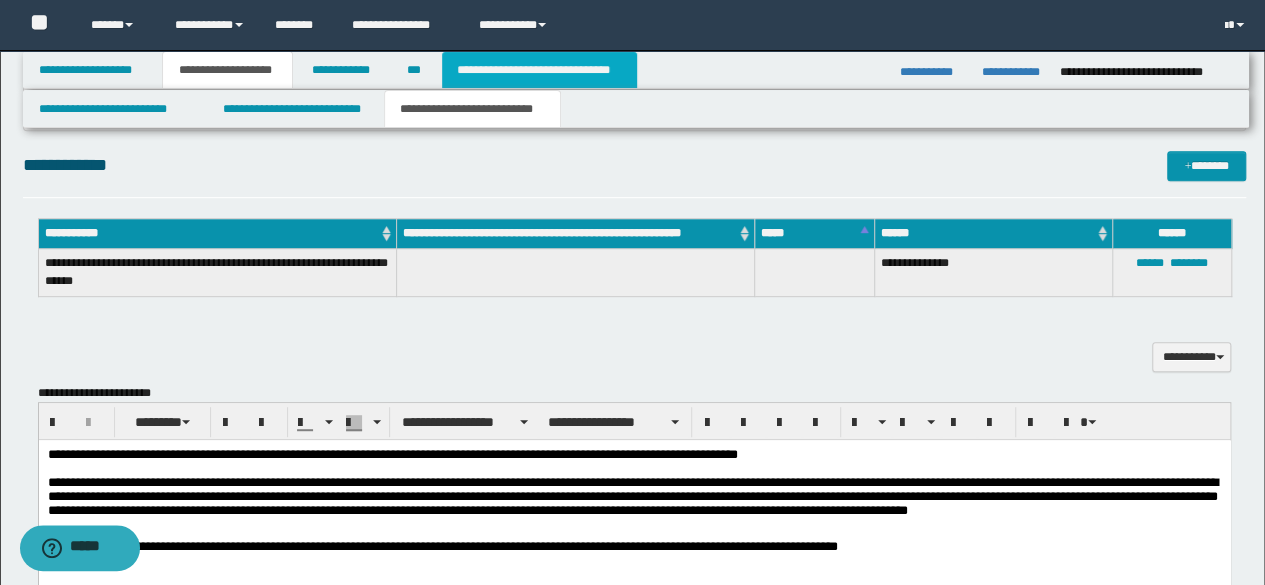 click on "**********" at bounding box center (539, 70) 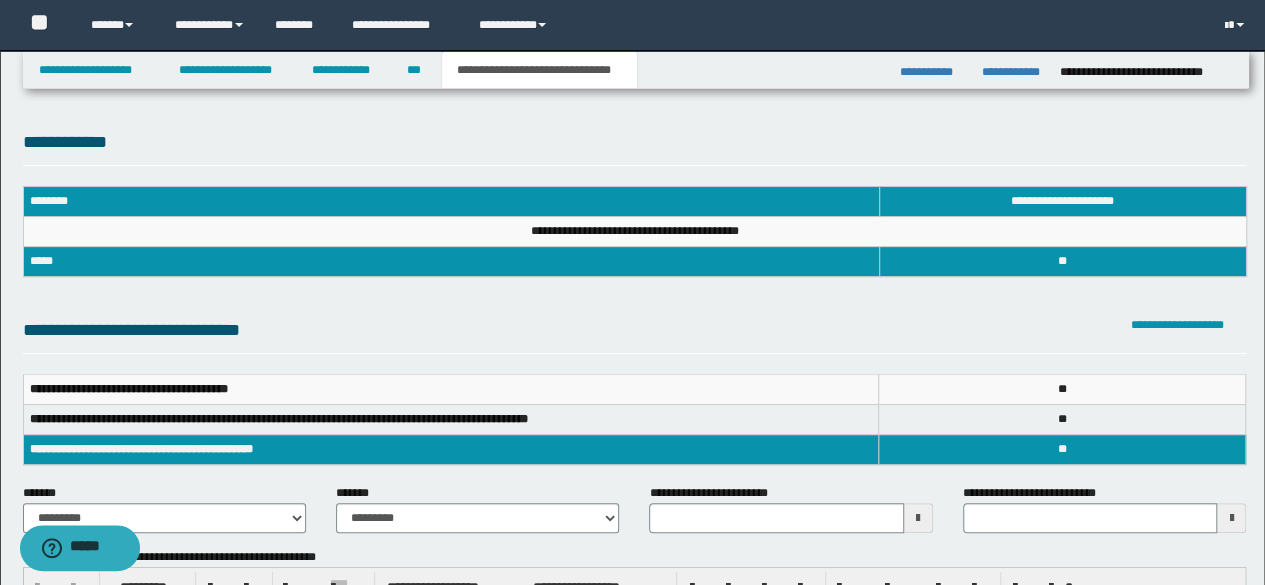 scroll, scrollTop: 300, scrollLeft: 0, axis: vertical 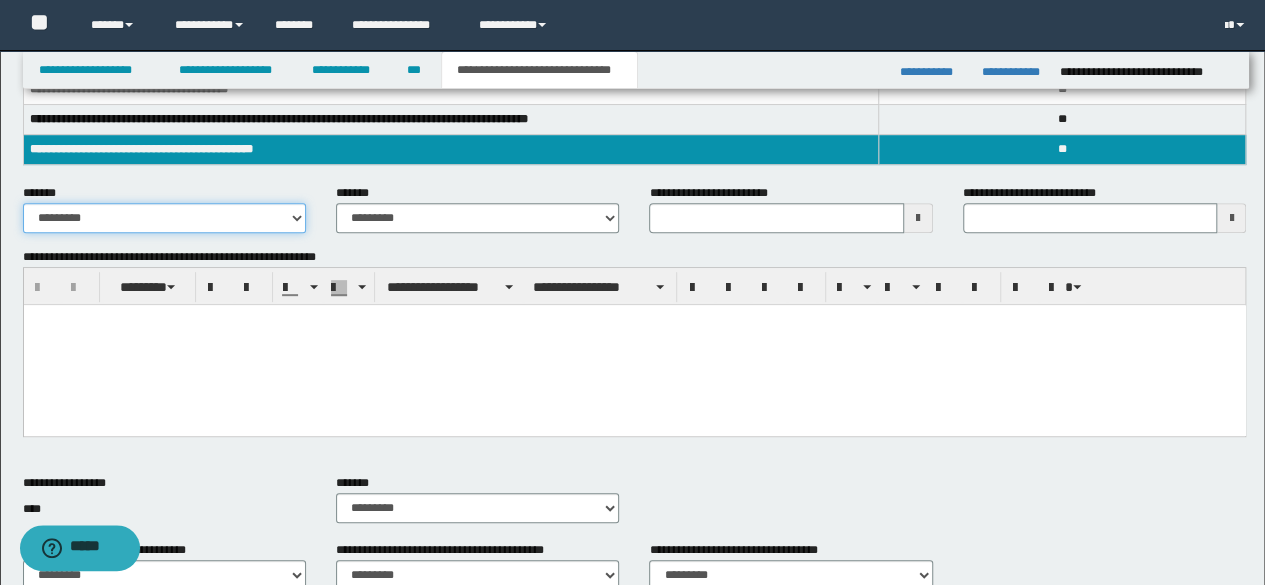 click on "**********" at bounding box center (164, 218) 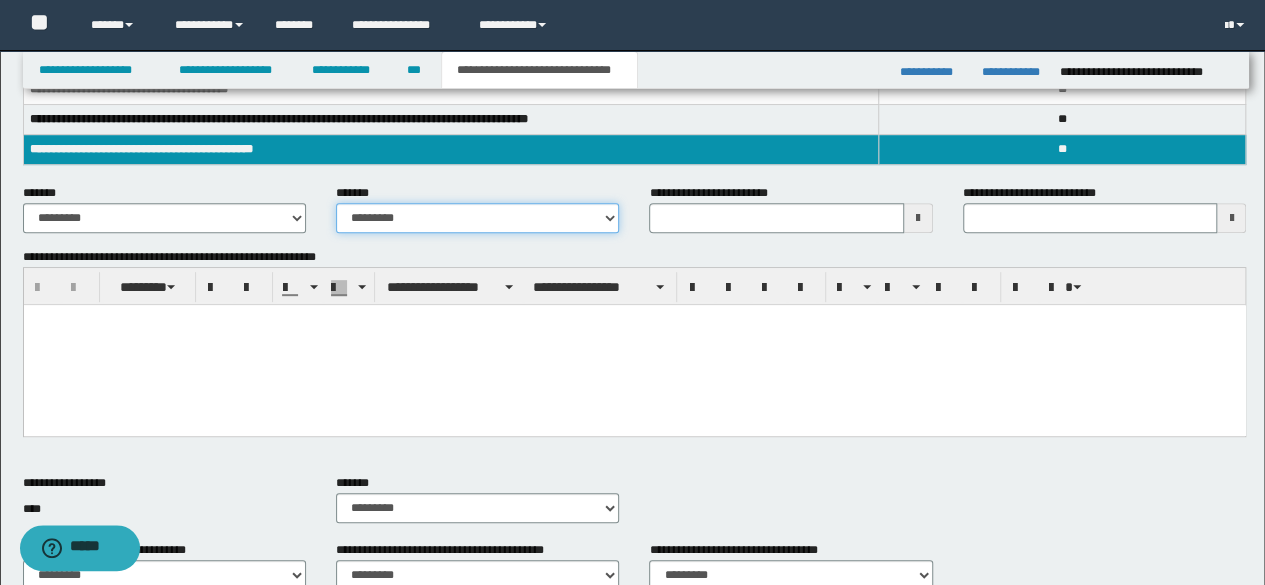 click on "**********" at bounding box center (477, 218) 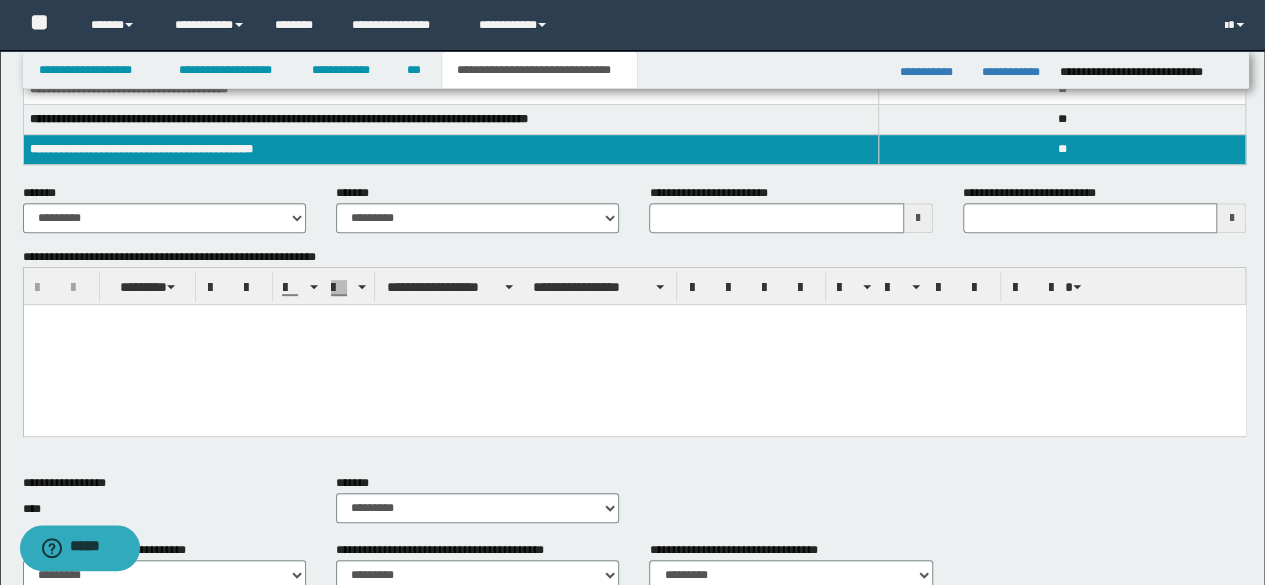 click at bounding box center [634, 344] 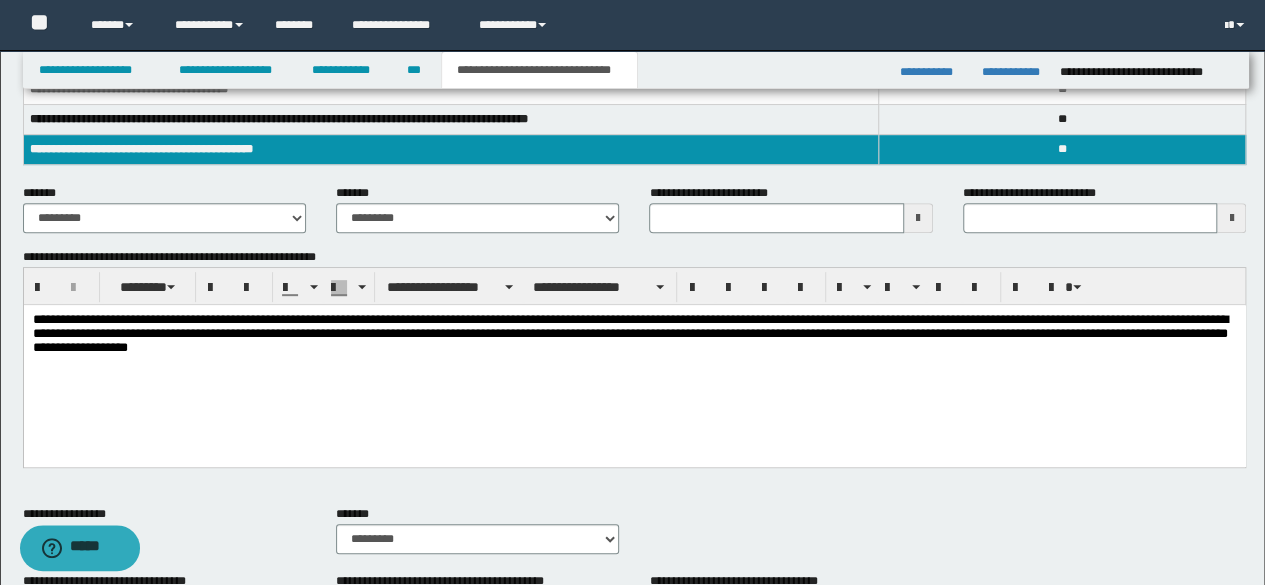 drag, startPoint x: 578, startPoint y: 319, endPoint x: 585, endPoint y: 357, distance: 38.63936 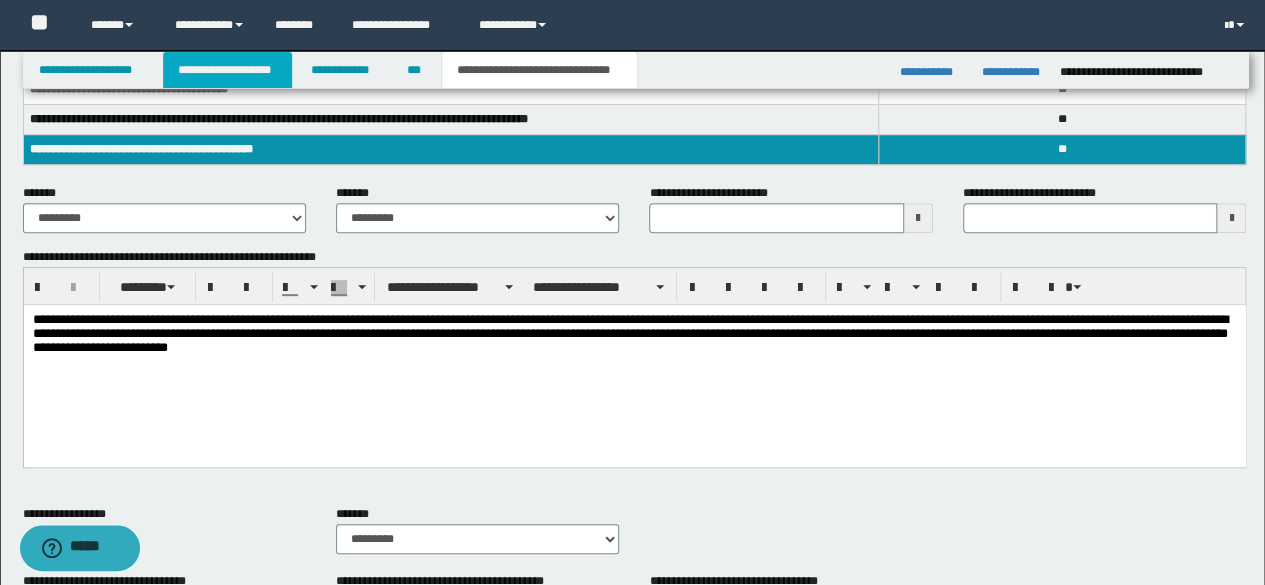 click on "**********" at bounding box center (227, 70) 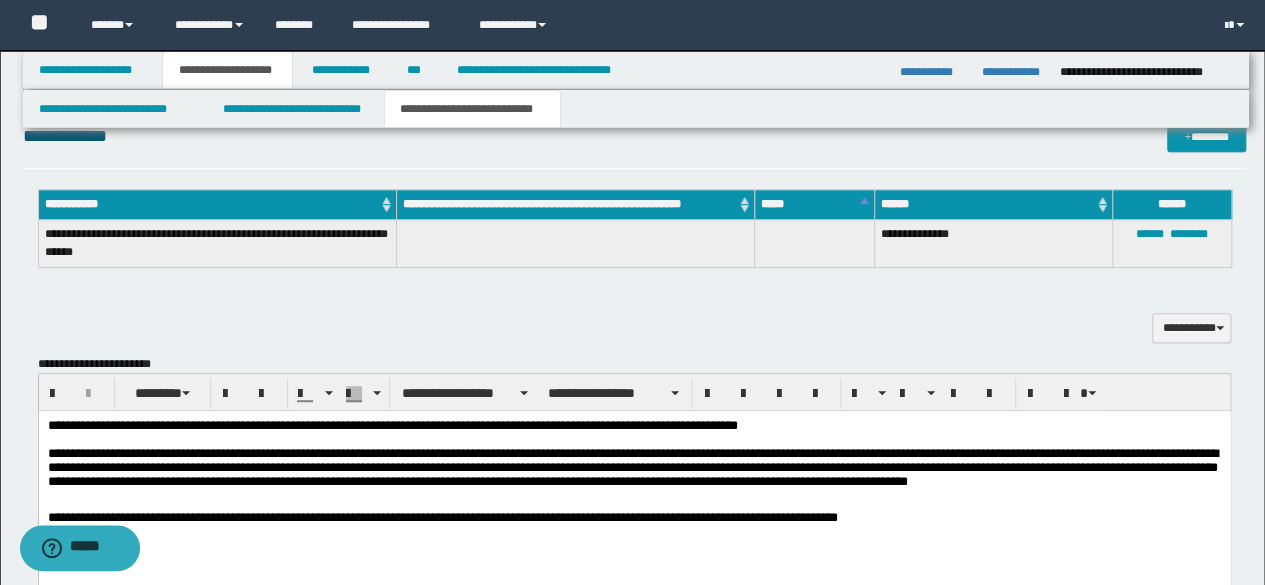 scroll, scrollTop: 630, scrollLeft: 0, axis: vertical 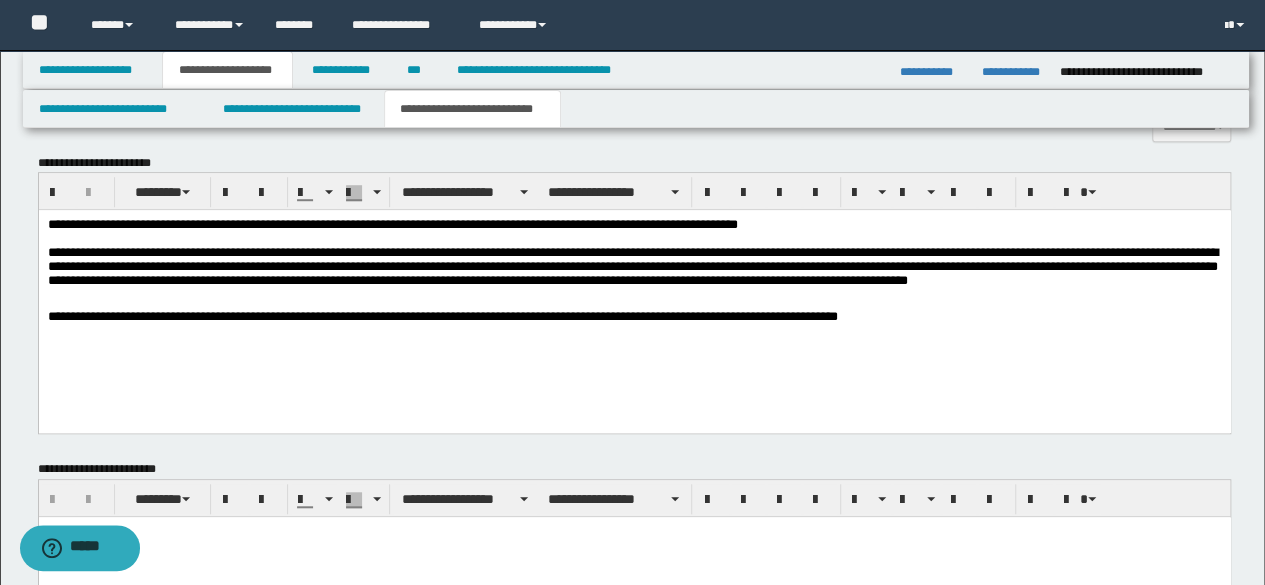 click on "**********" at bounding box center [634, 296] 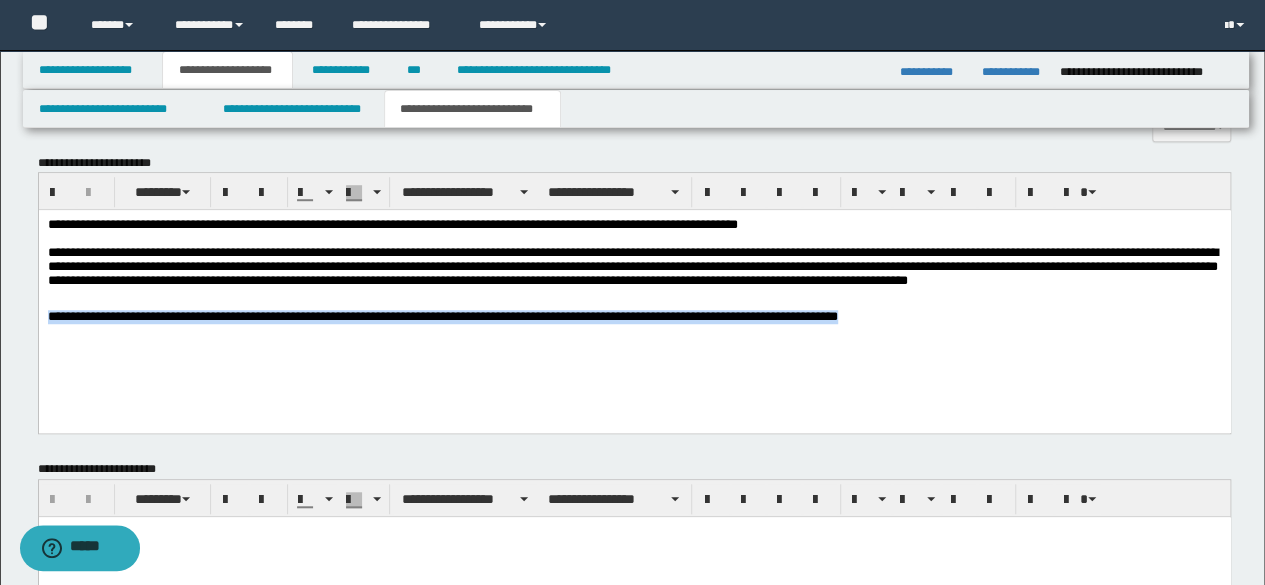 copy on "**********" 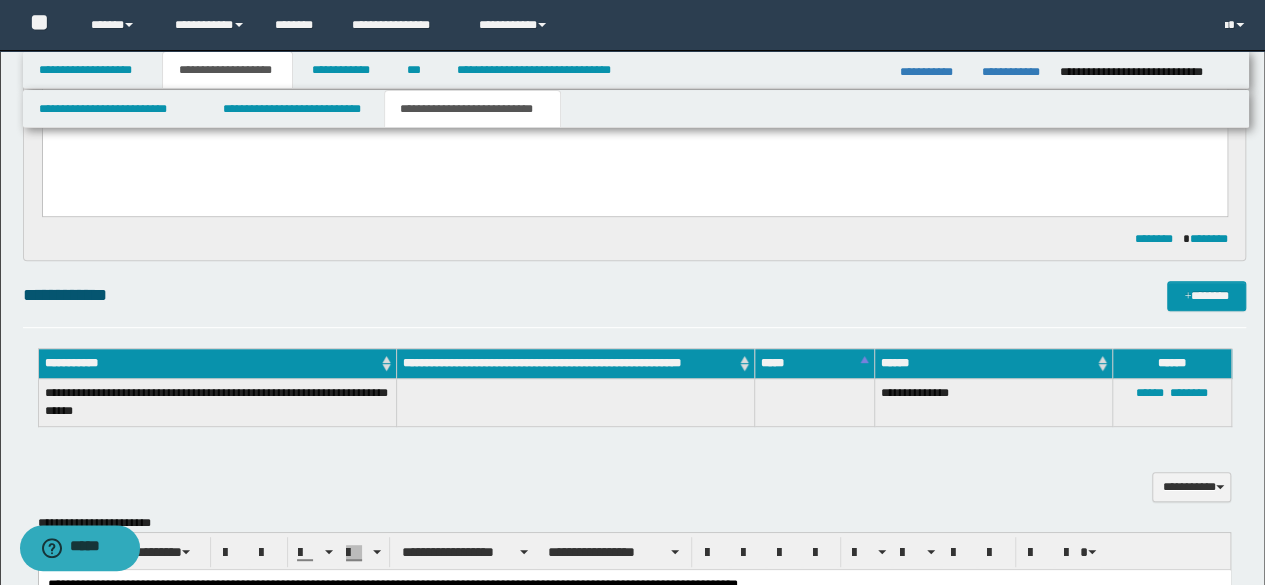 scroll, scrollTop: 330, scrollLeft: 0, axis: vertical 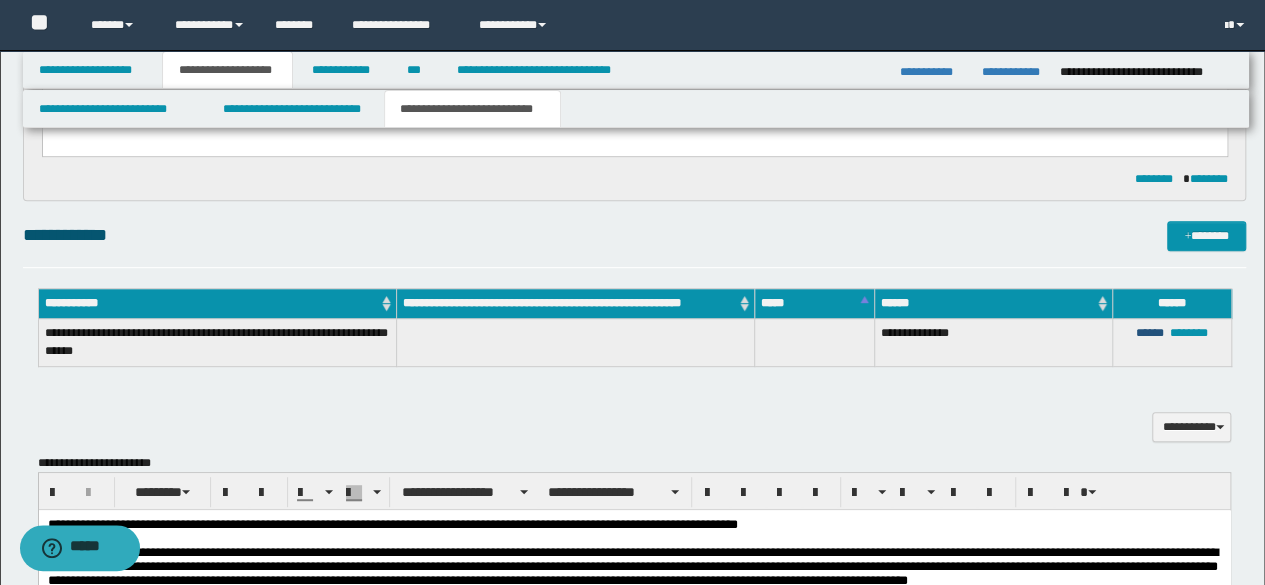 drag, startPoint x: 1142, startPoint y: 333, endPoint x: 1112, endPoint y: 339, distance: 30.594116 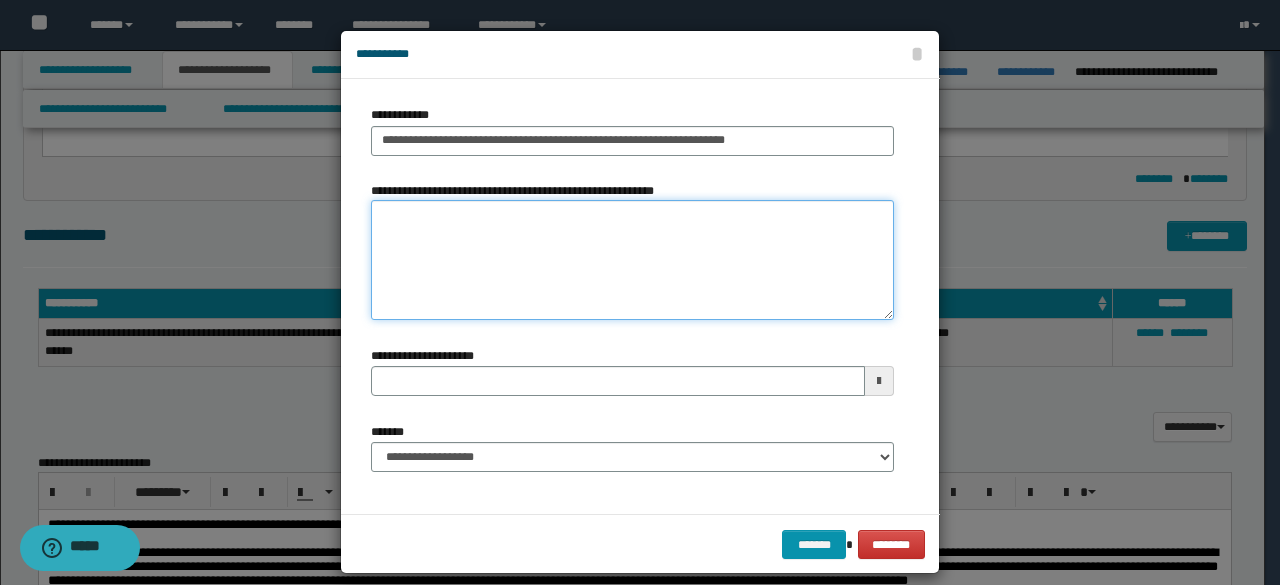 click on "**********" at bounding box center (632, 260) 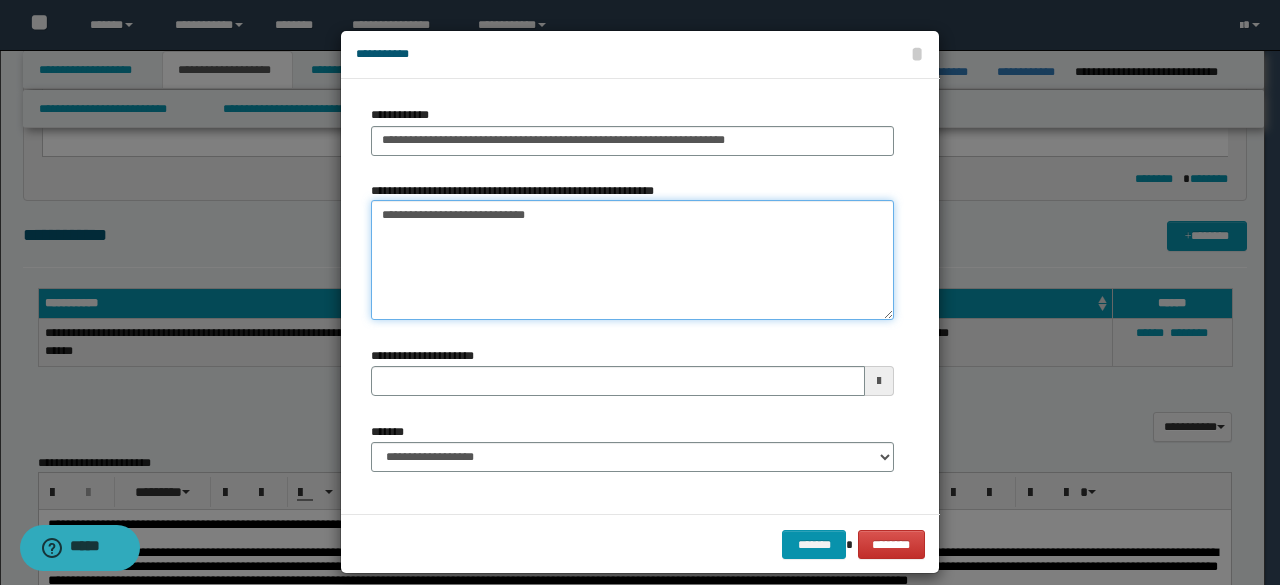 type on "**********" 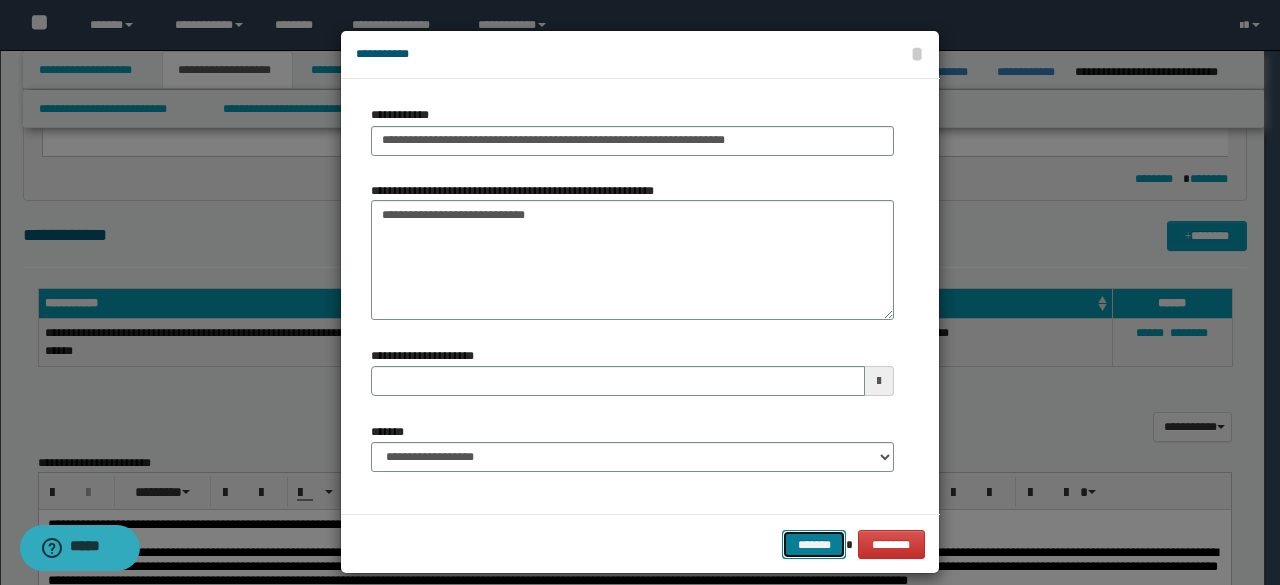 type 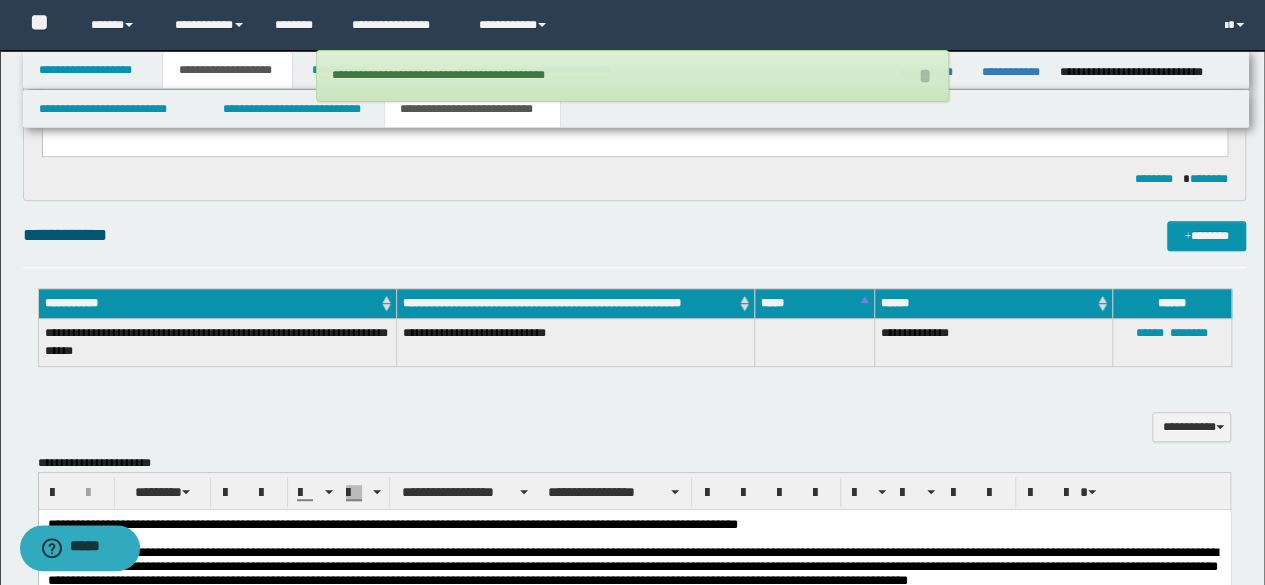 click on "**********" at bounding box center (635, 502) 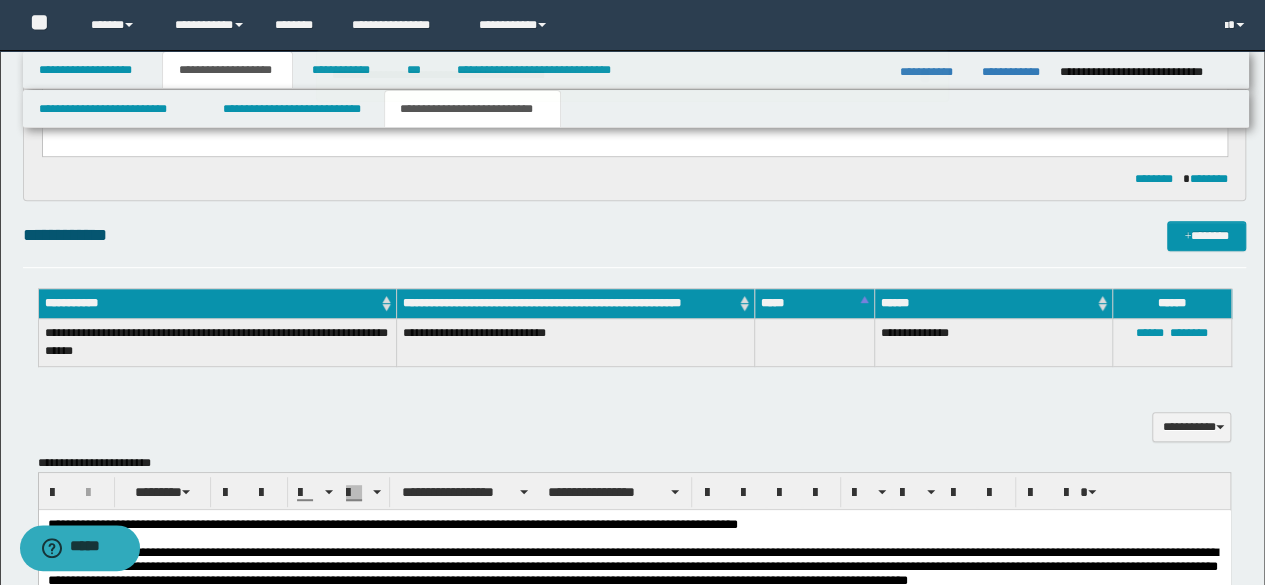 click on "**********" at bounding box center (632, 463) 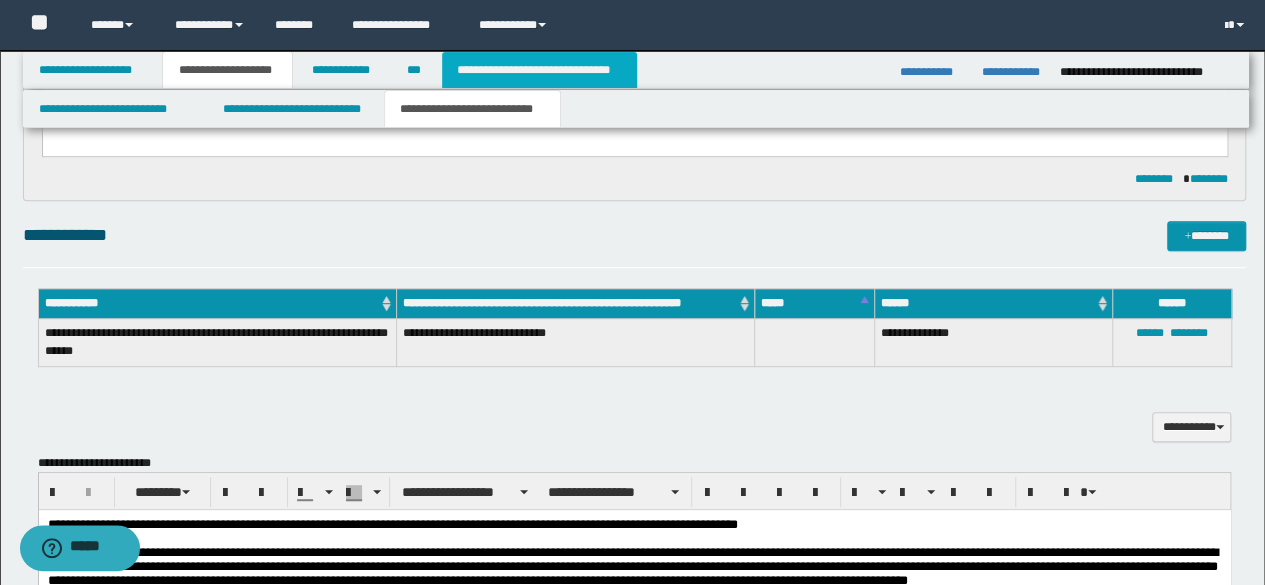click on "**********" at bounding box center (539, 70) 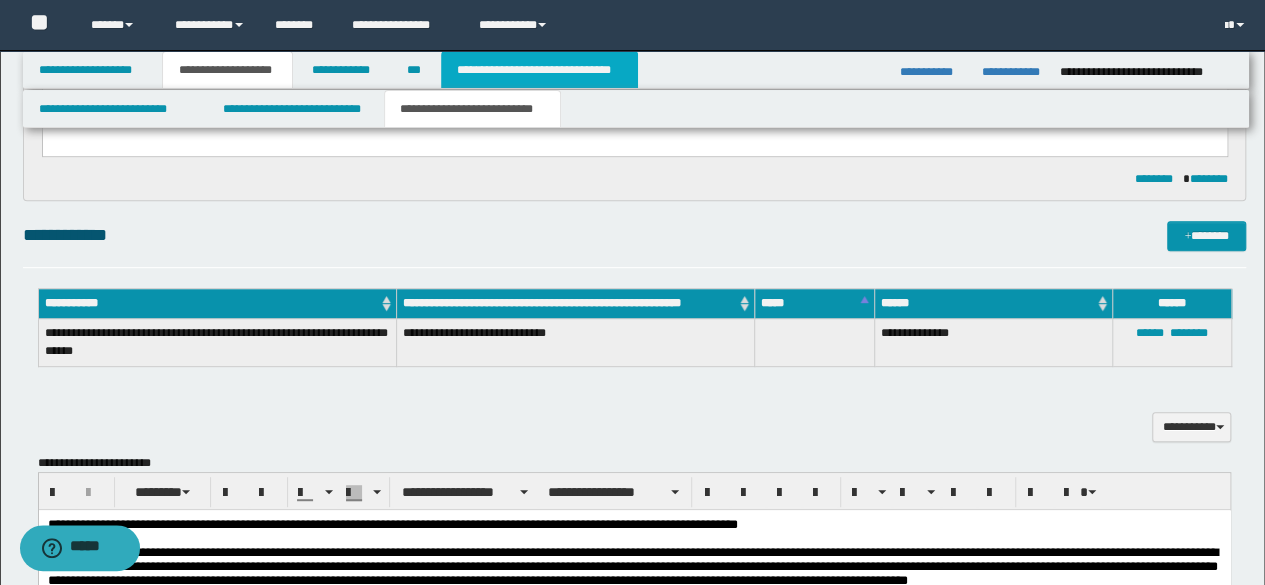 type 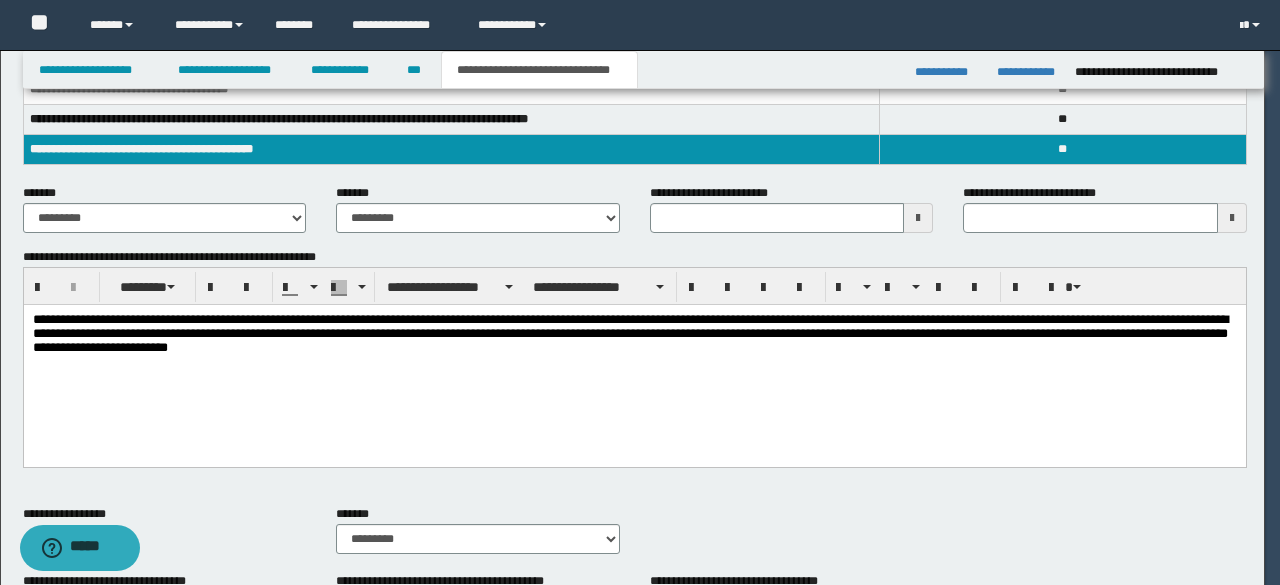 type 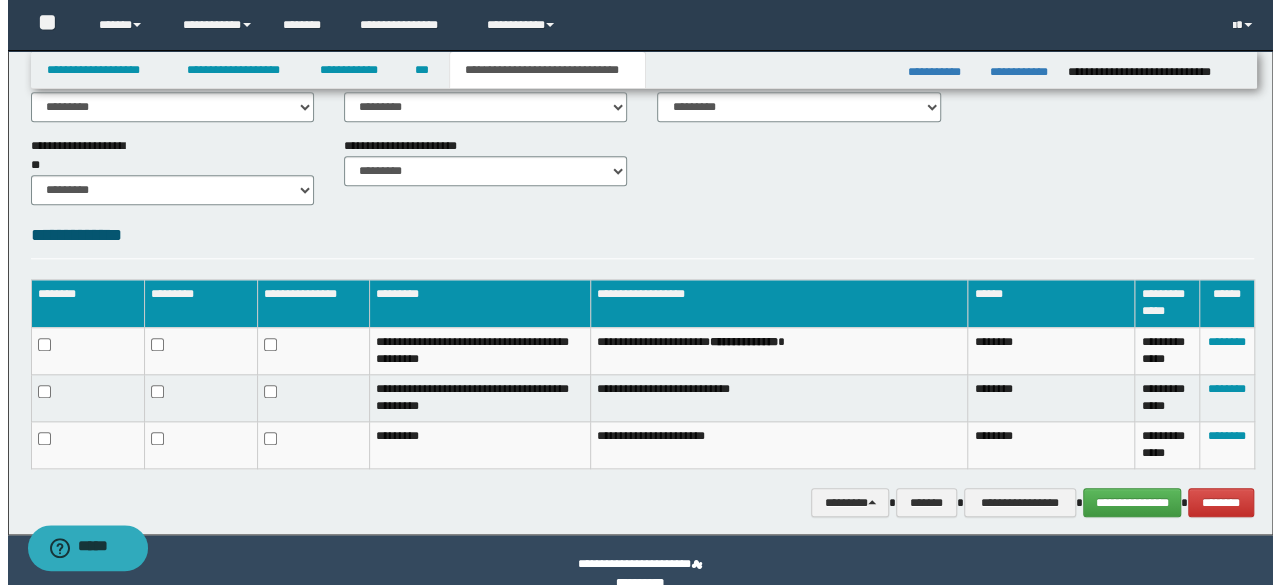 scroll, scrollTop: 890, scrollLeft: 0, axis: vertical 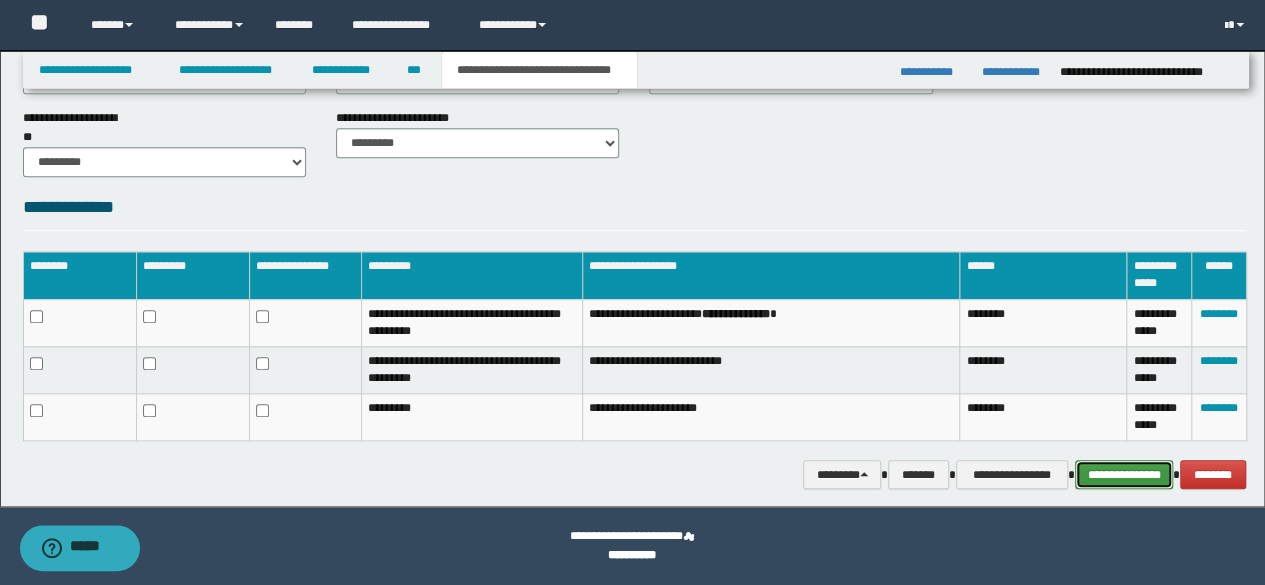 click on "**********" at bounding box center [1124, 474] 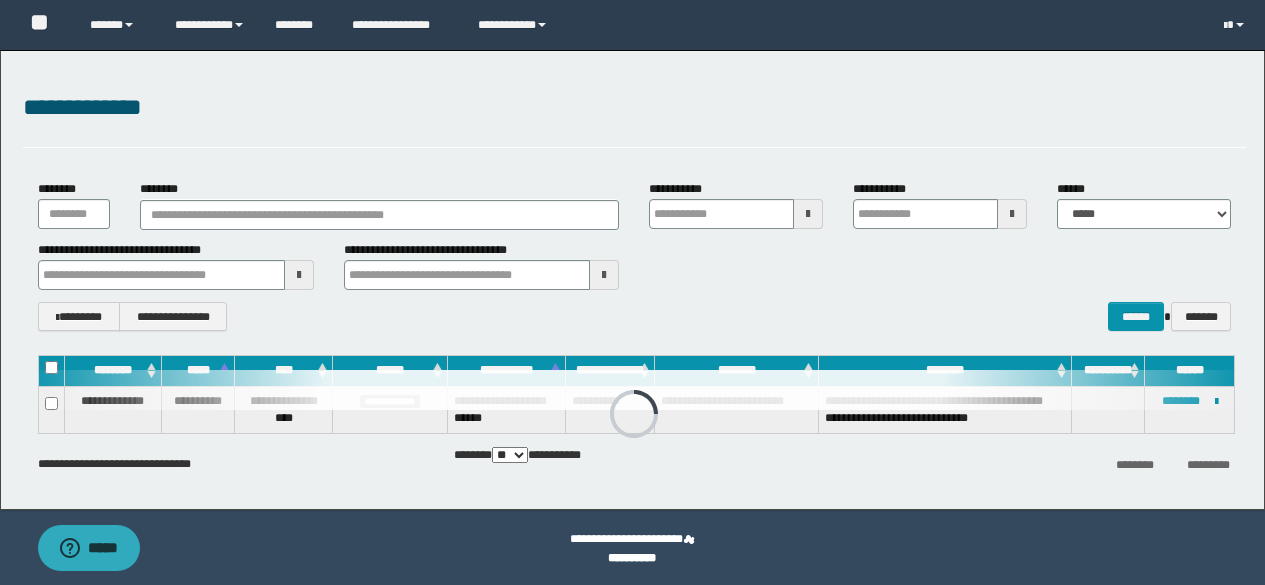 scroll, scrollTop: 2, scrollLeft: 0, axis: vertical 